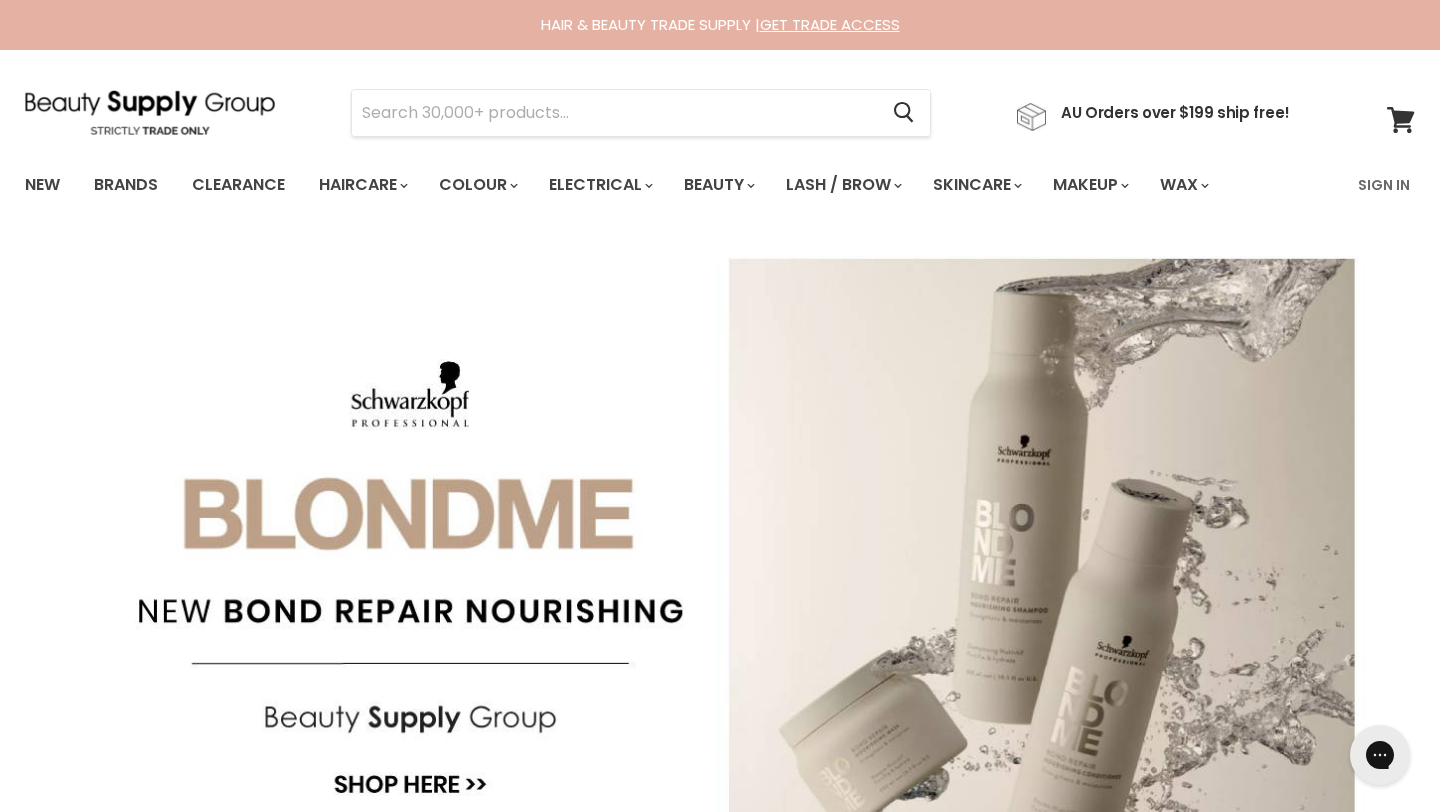 scroll, scrollTop: 0, scrollLeft: 0, axis: both 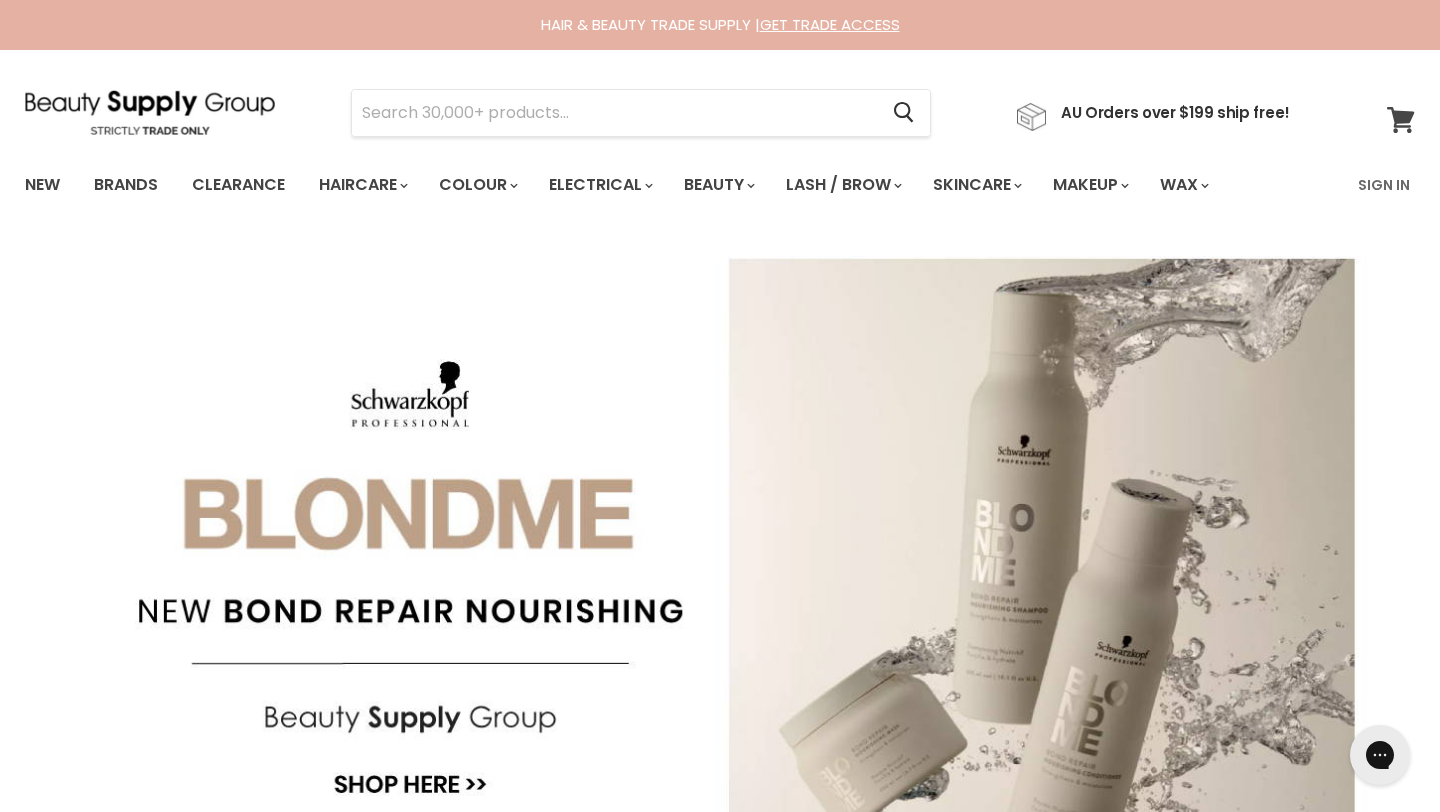 click 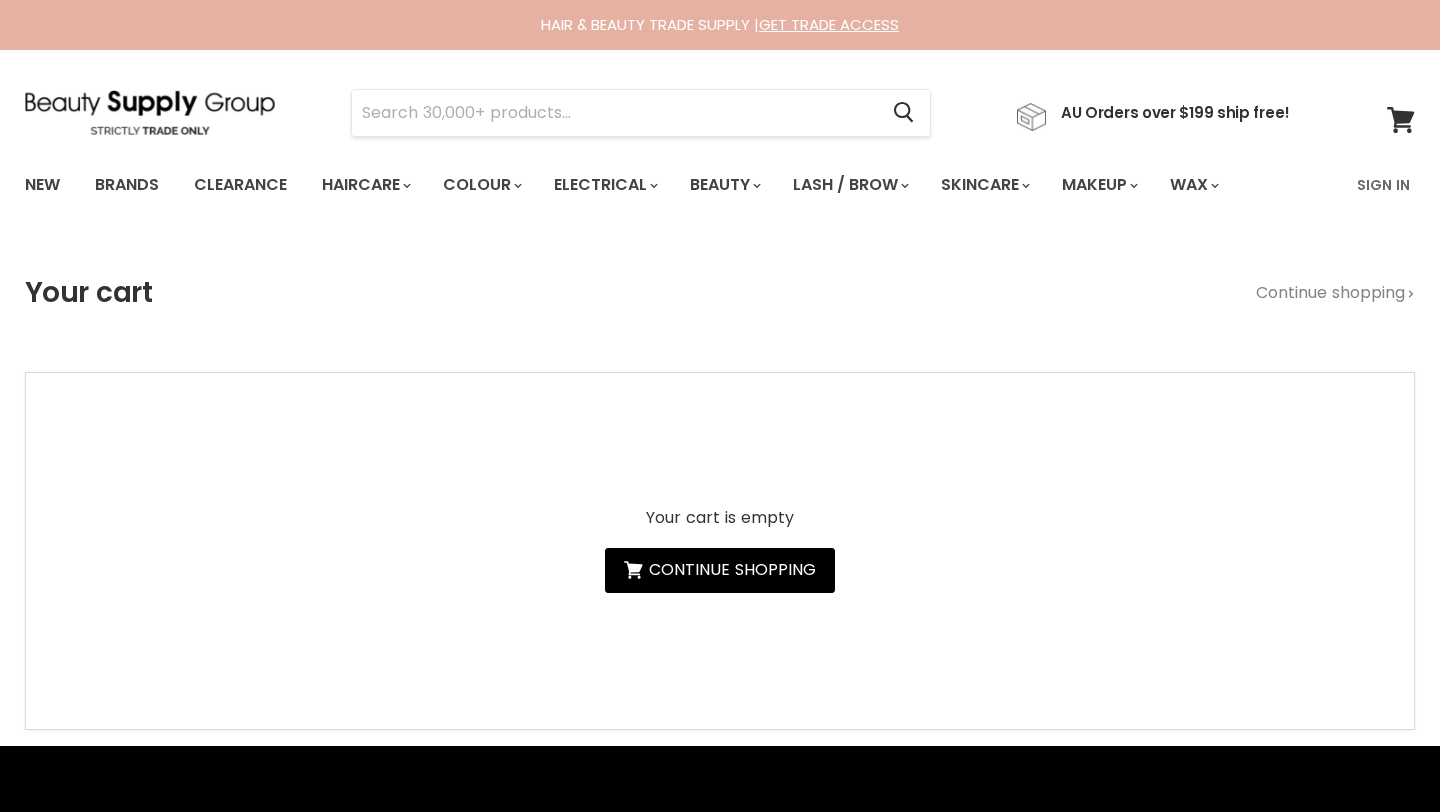 scroll, scrollTop: 0, scrollLeft: 0, axis: both 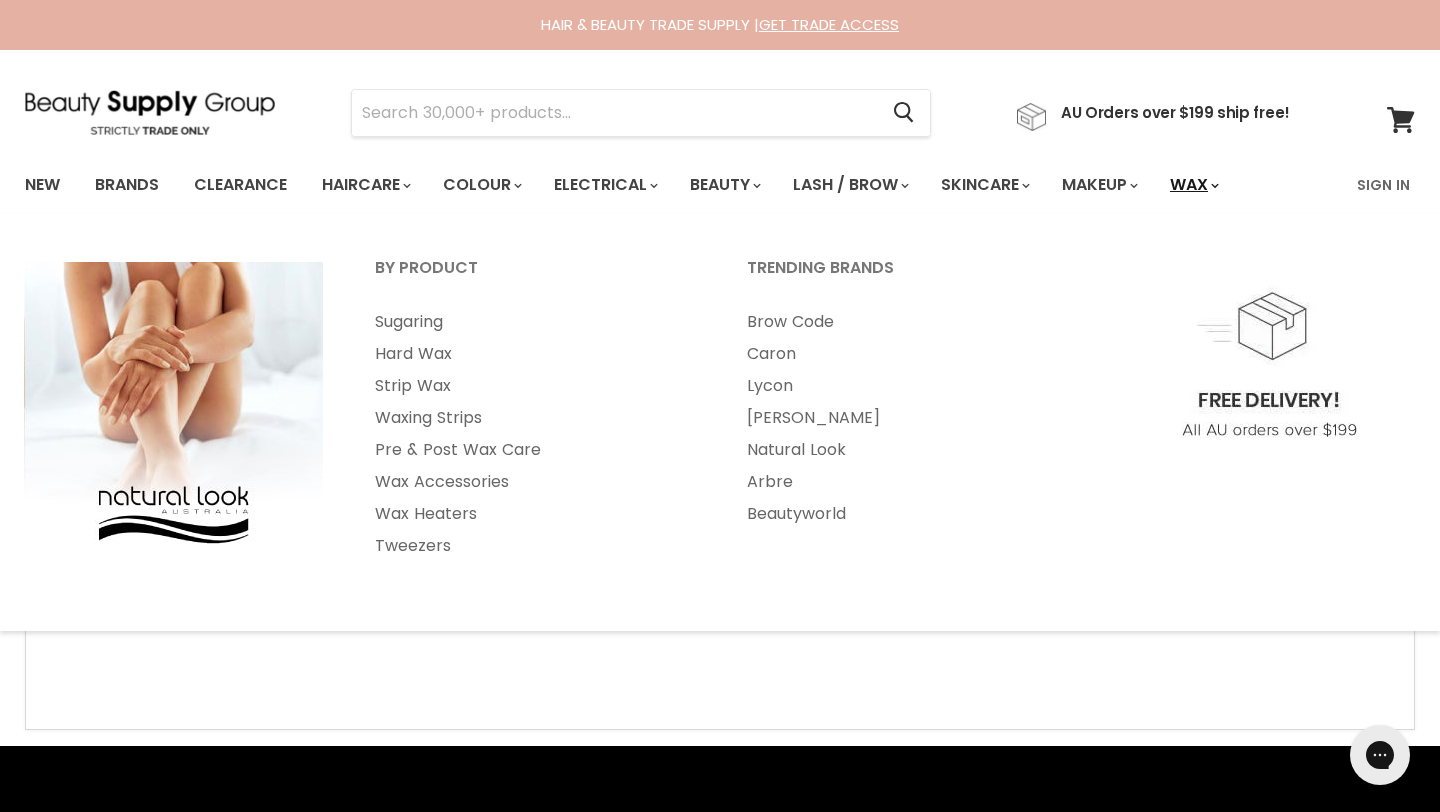 click on "Wax" at bounding box center [1193, 185] 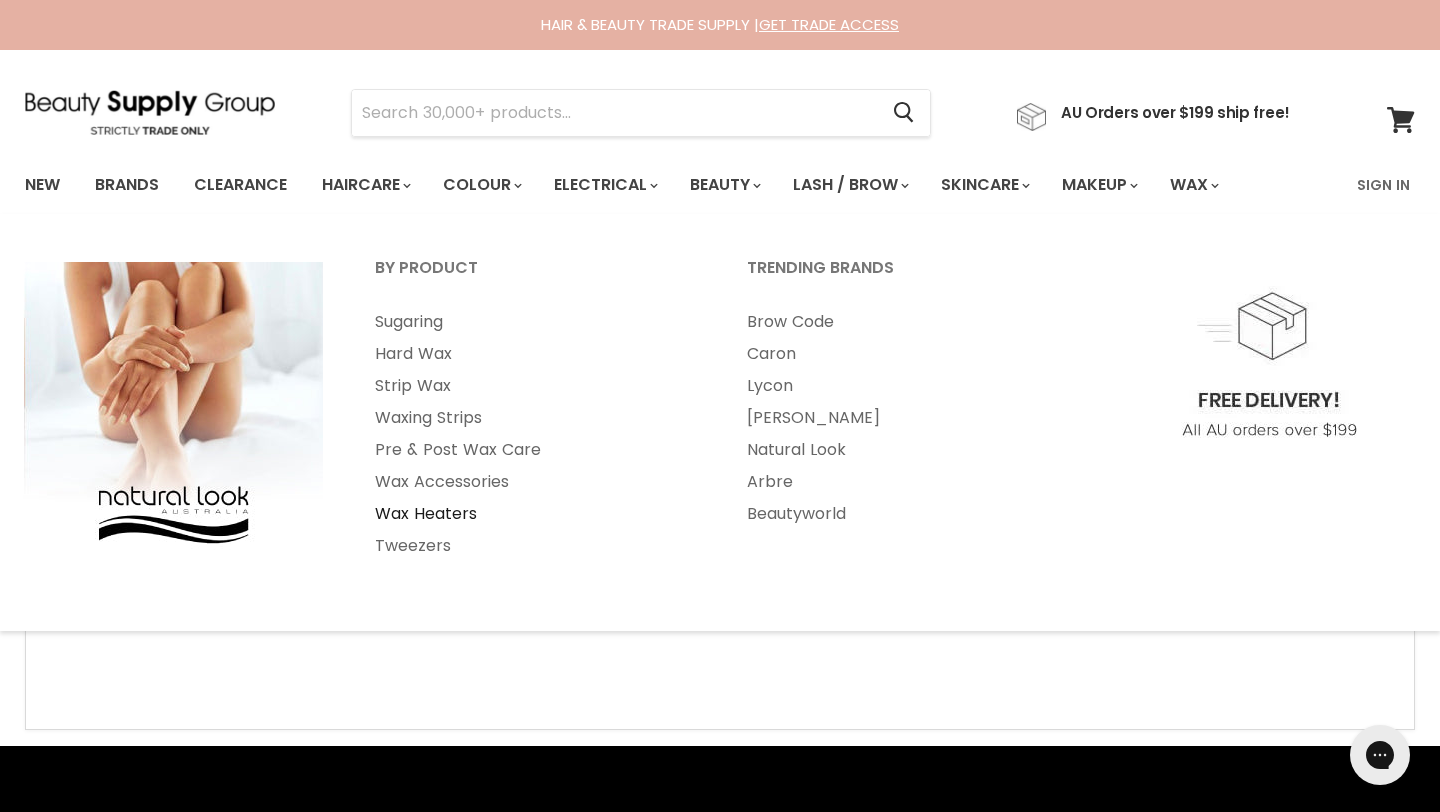 click on "Wax Heaters" at bounding box center [534, 514] 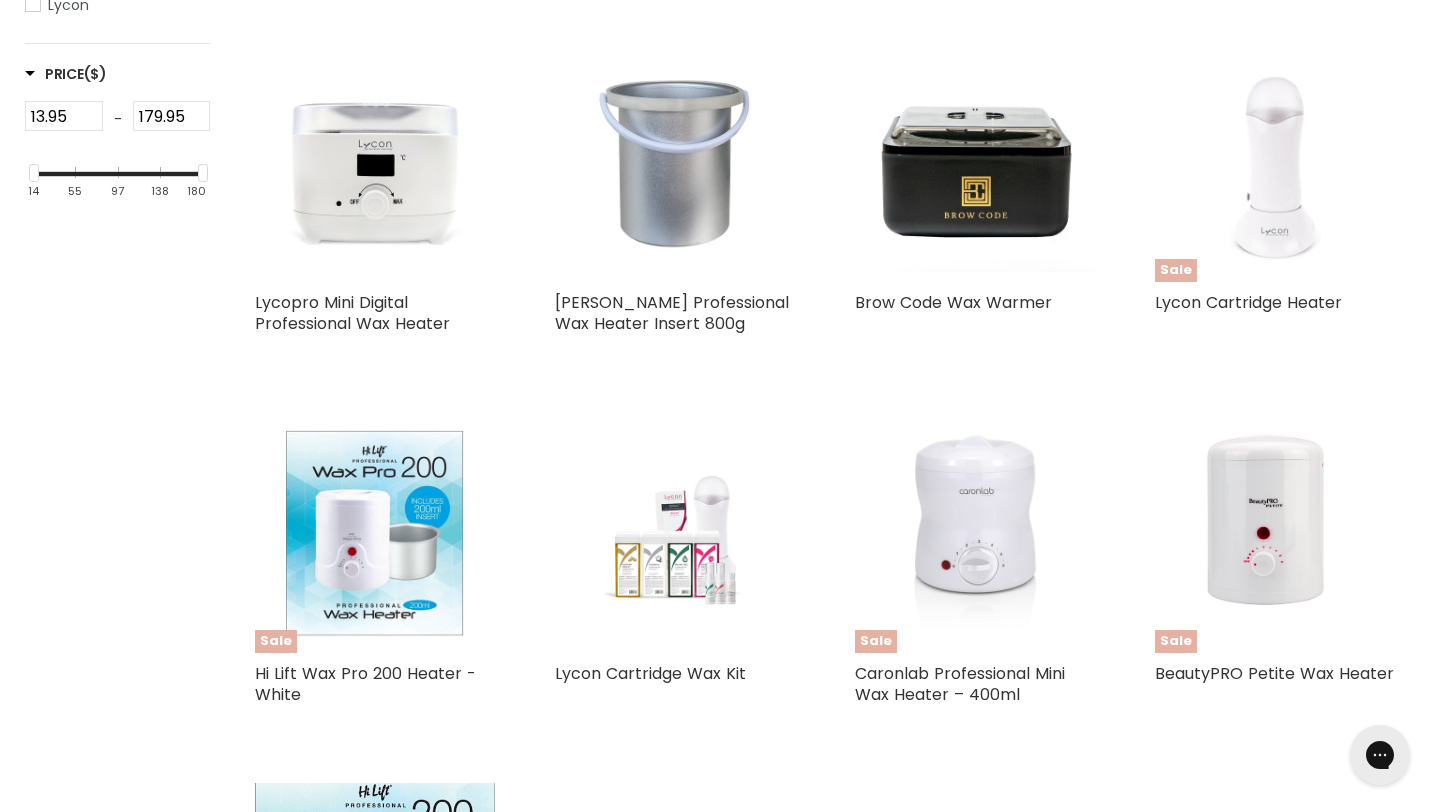 scroll, scrollTop: 538, scrollLeft: 0, axis: vertical 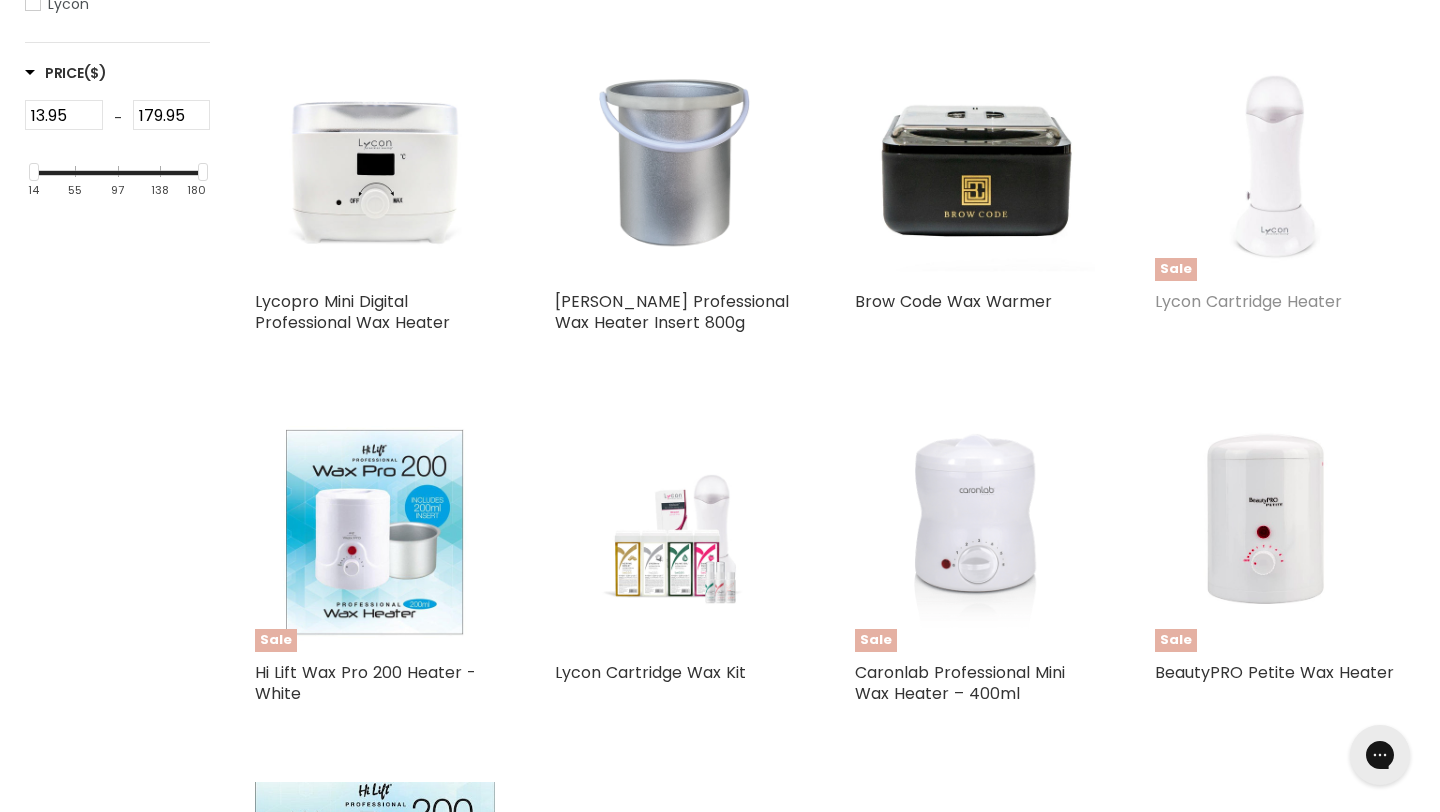 click on "Lycon Cartridge Heater" at bounding box center [1248, 301] 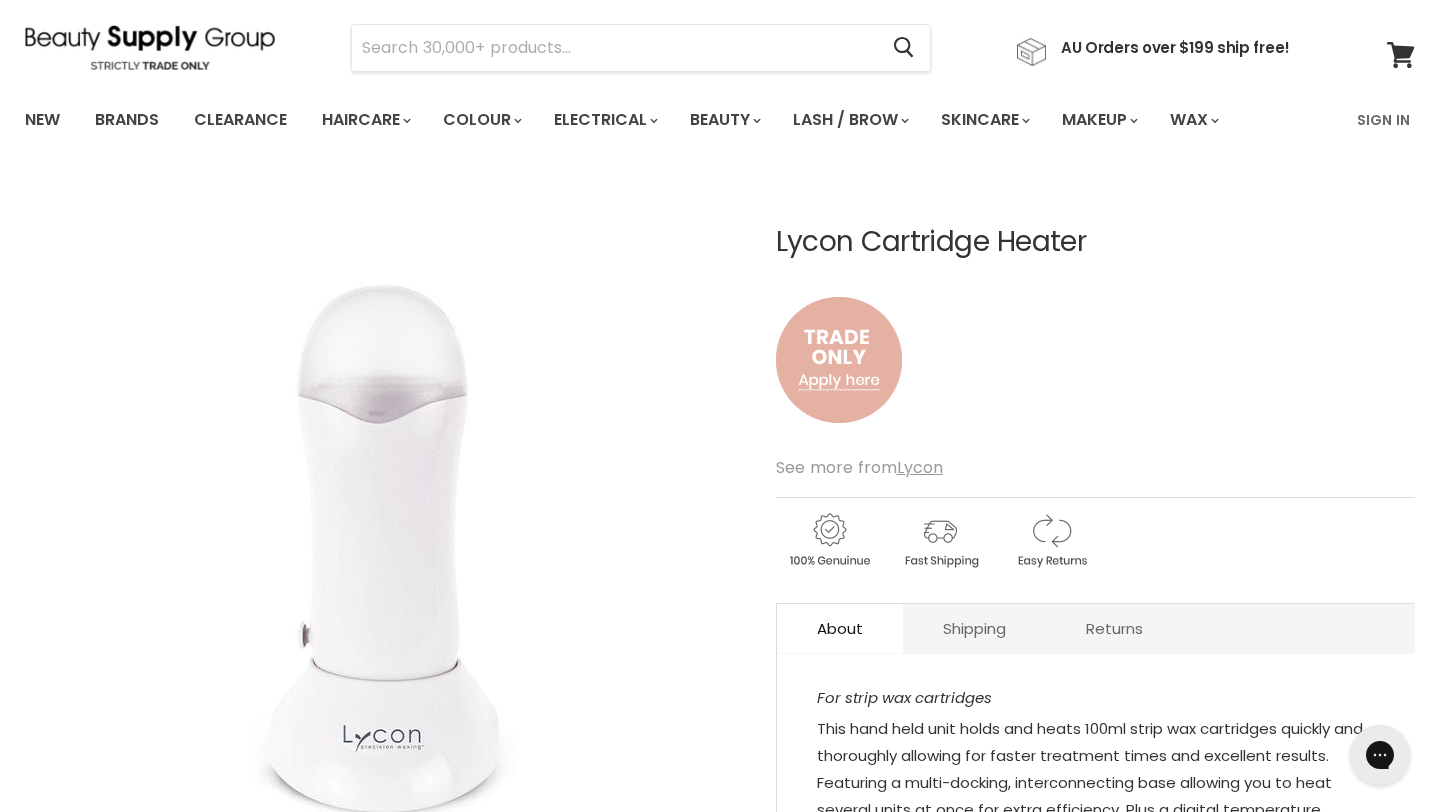 scroll, scrollTop: 0, scrollLeft: 0, axis: both 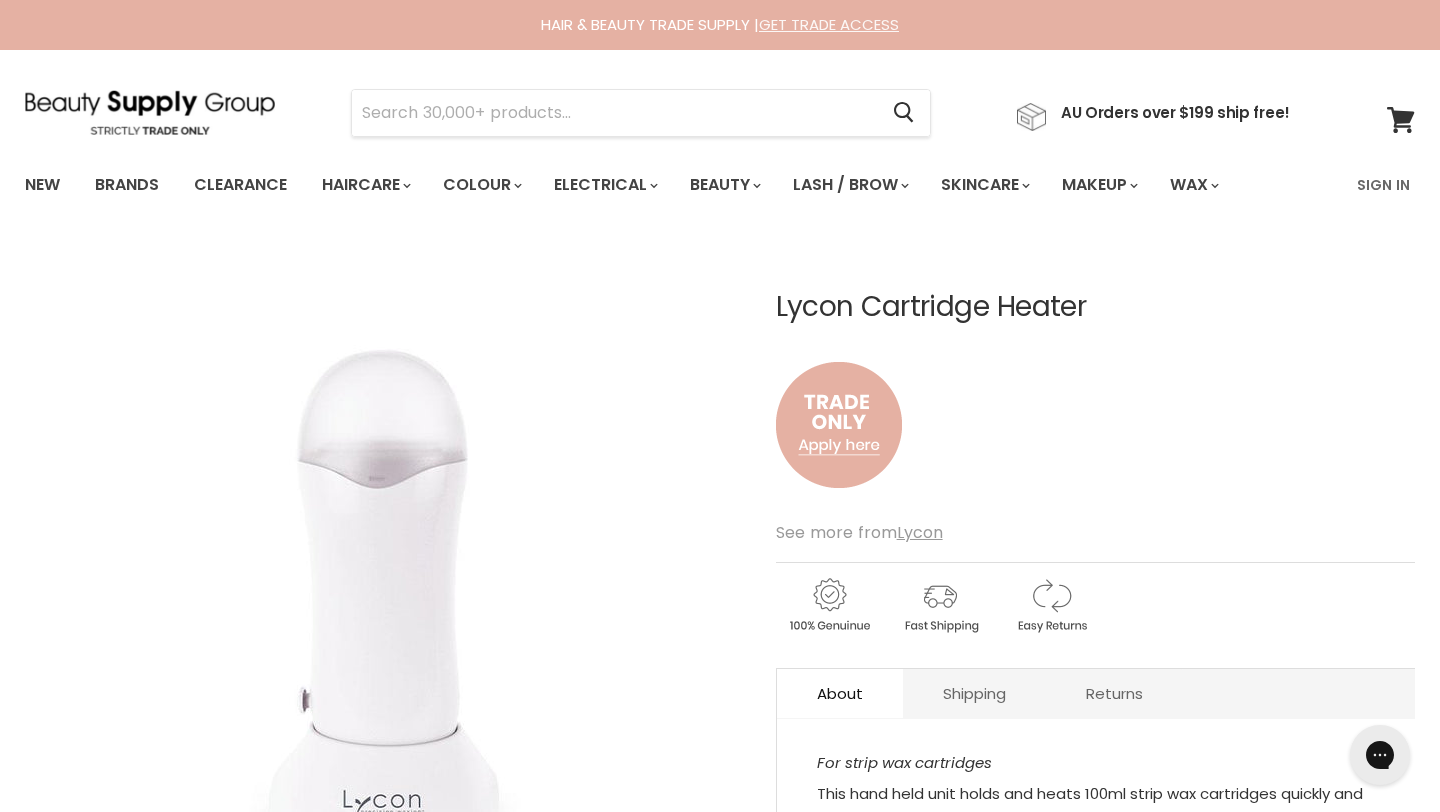 click on "GET TRADE ACCESS" at bounding box center [829, 24] 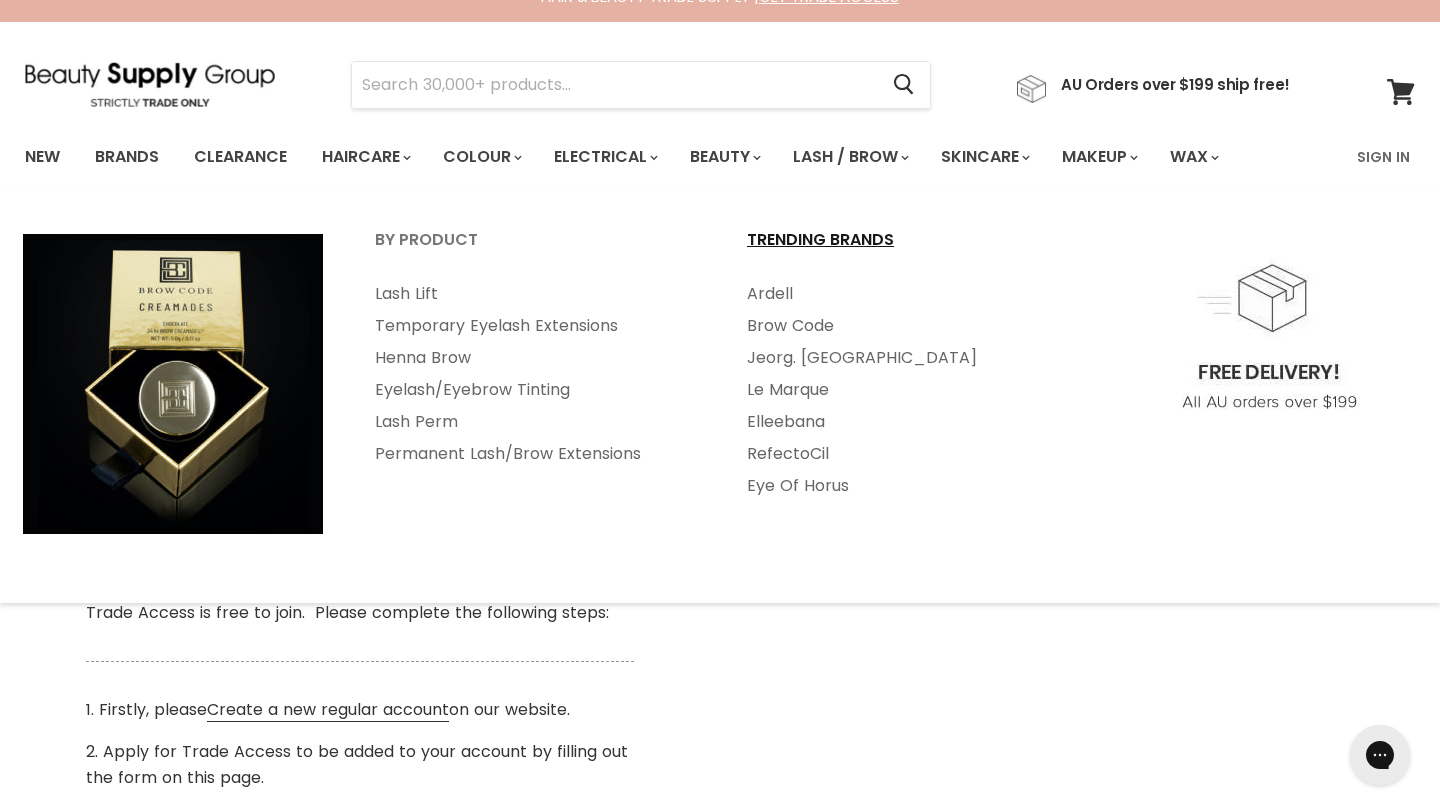 scroll, scrollTop: 34, scrollLeft: 0, axis: vertical 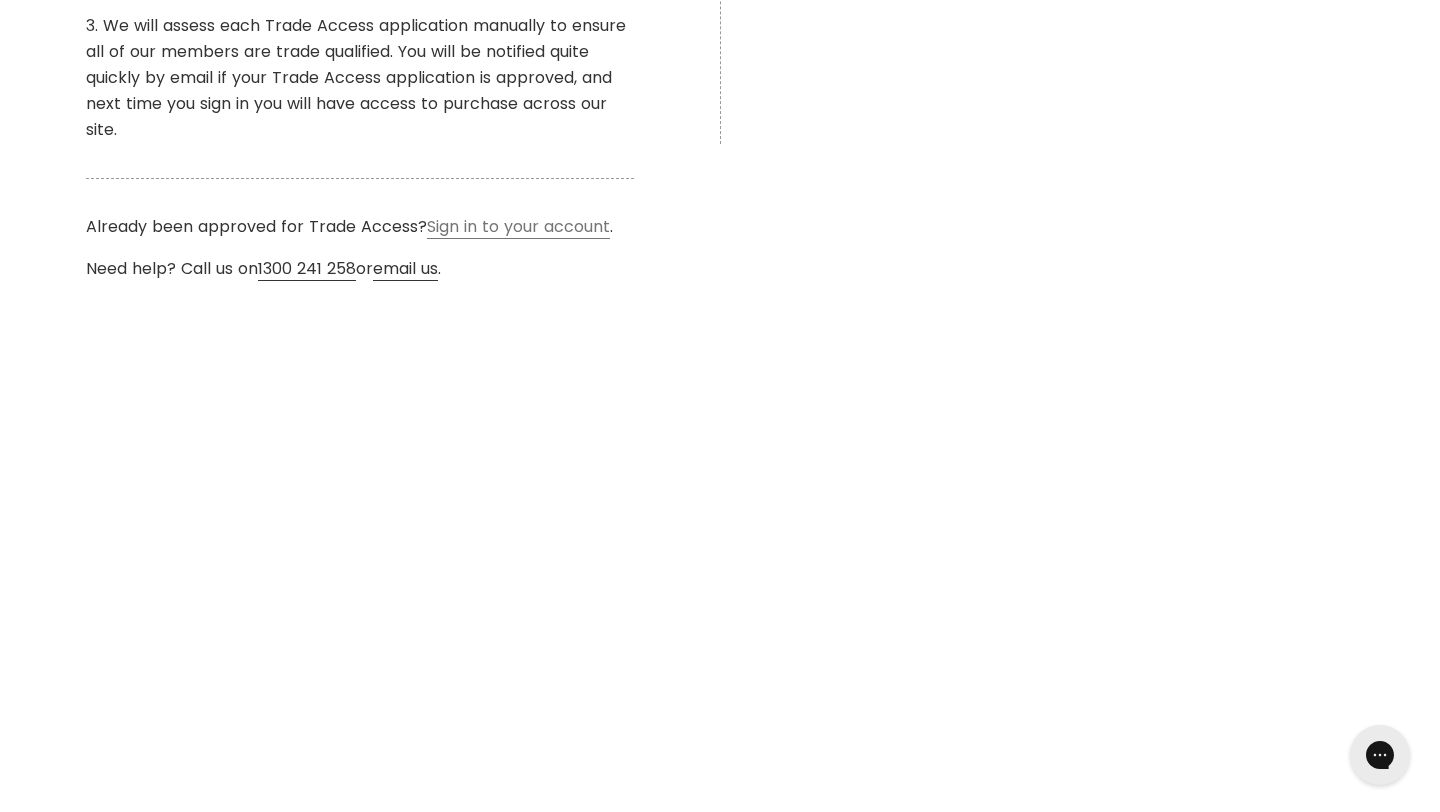 click on "Sign in to your account" at bounding box center (518, 227) 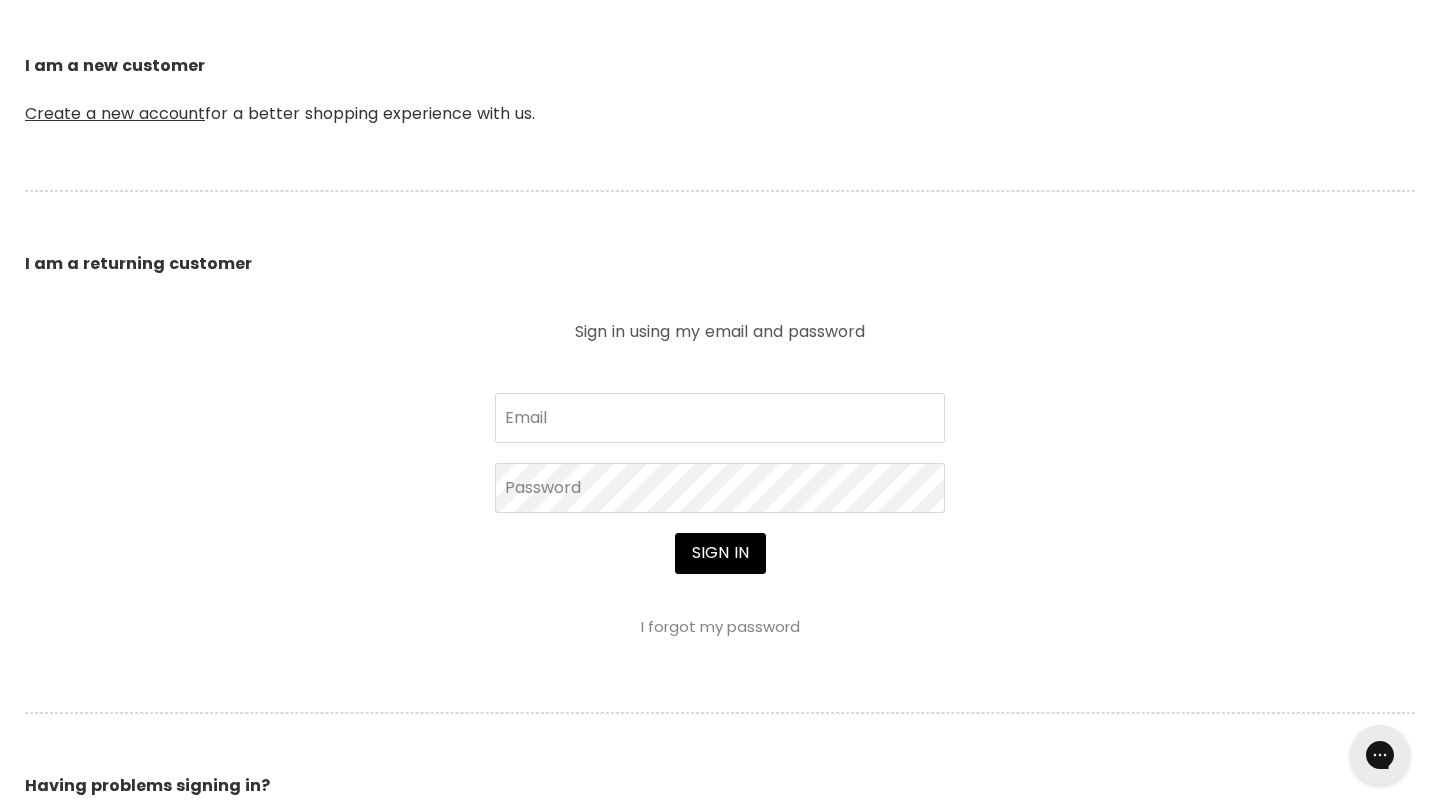 scroll, scrollTop: 524, scrollLeft: 0, axis: vertical 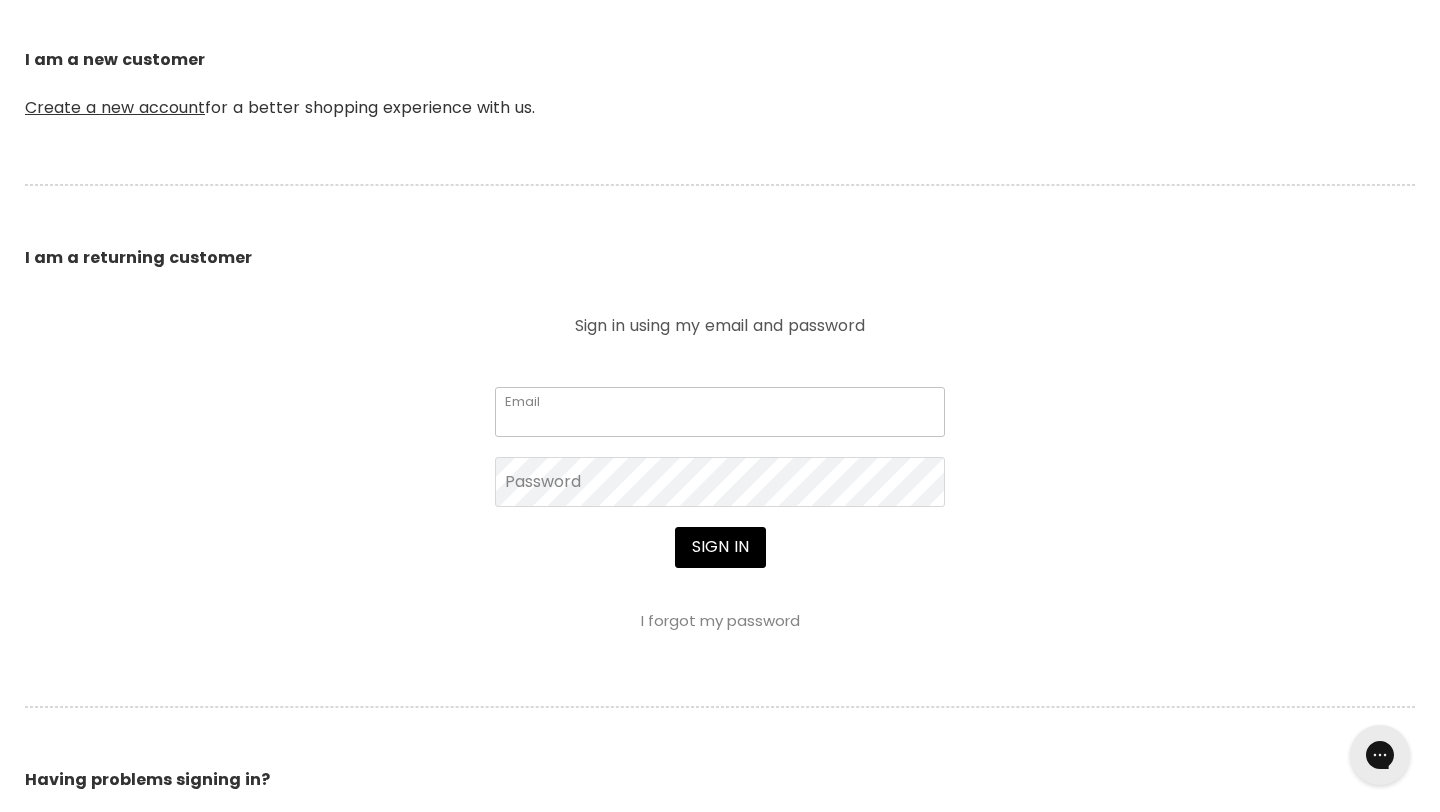click on "Email" at bounding box center (720, 412) 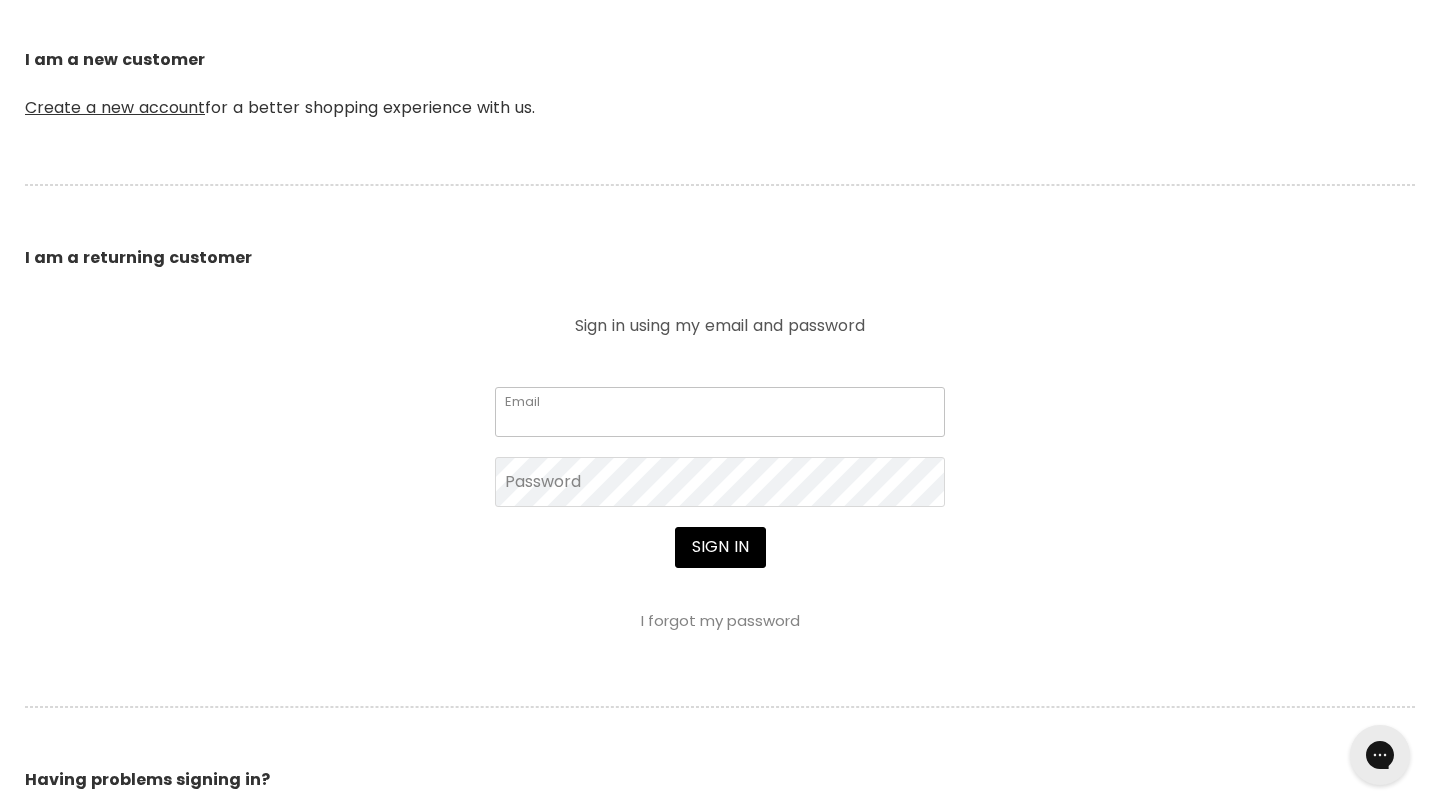 type on "[EMAIL_ADDRESS][PERSON_NAME][DOMAIN_NAME]" 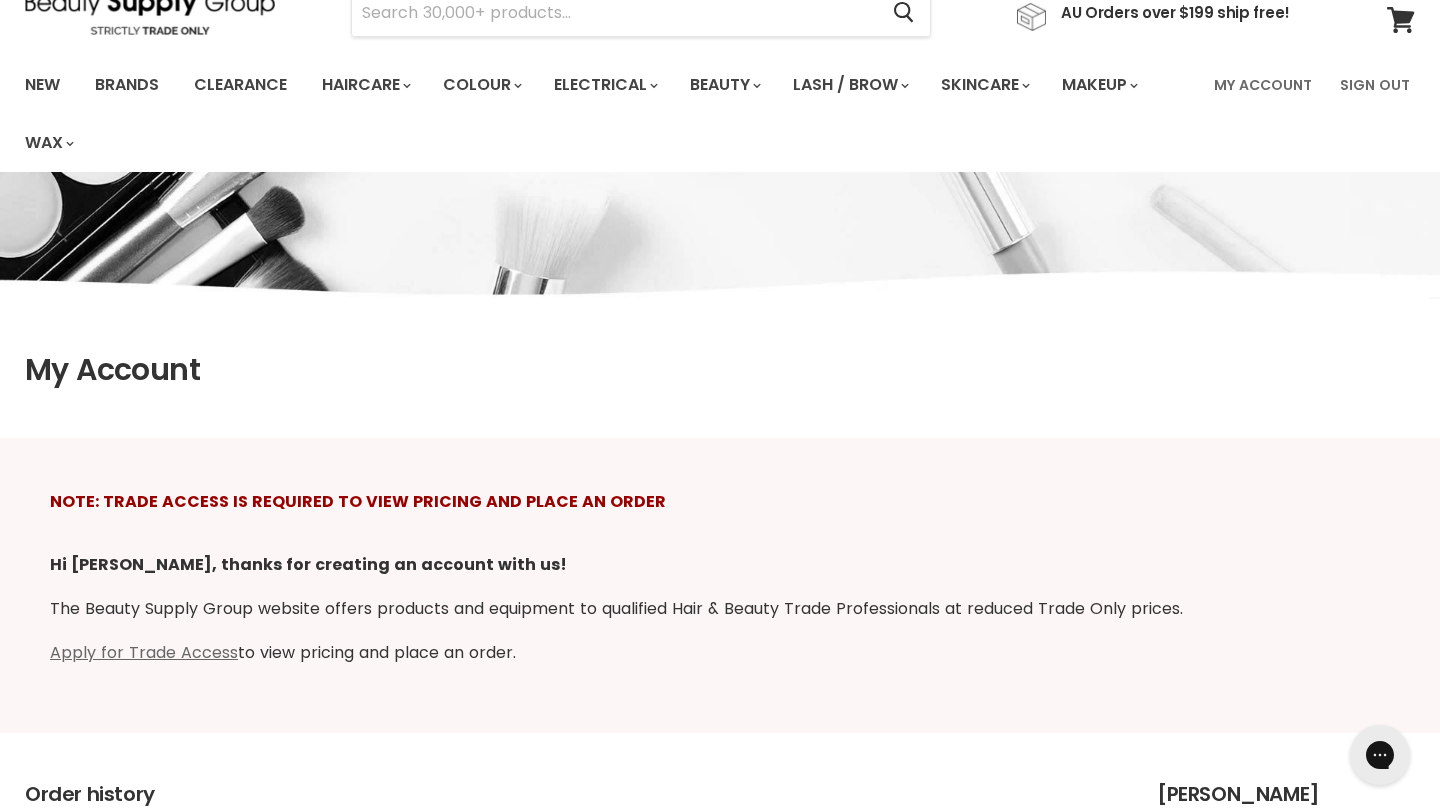 scroll, scrollTop: 0, scrollLeft: 0, axis: both 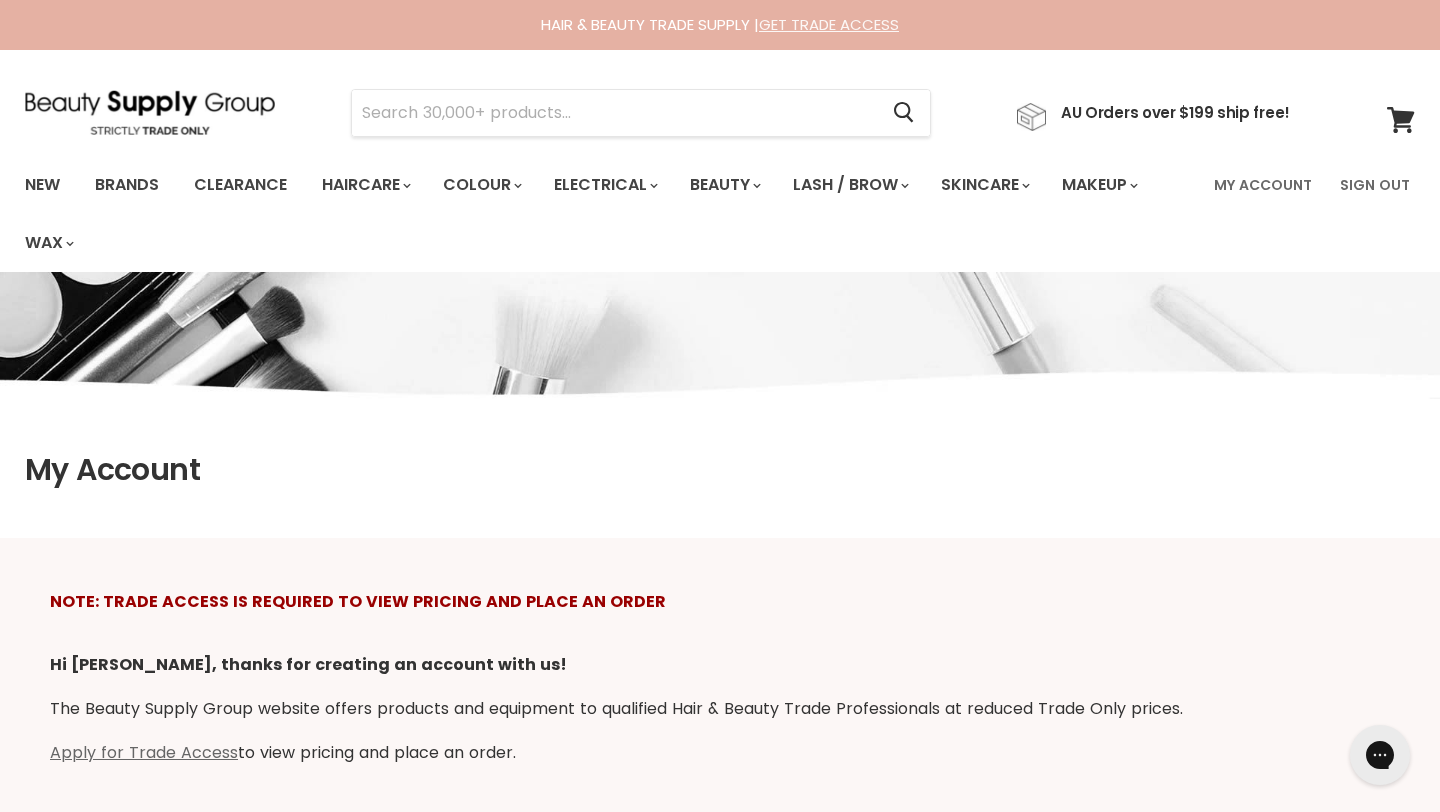 click on "GET TRADE ACCESS" at bounding box center (829, 24) 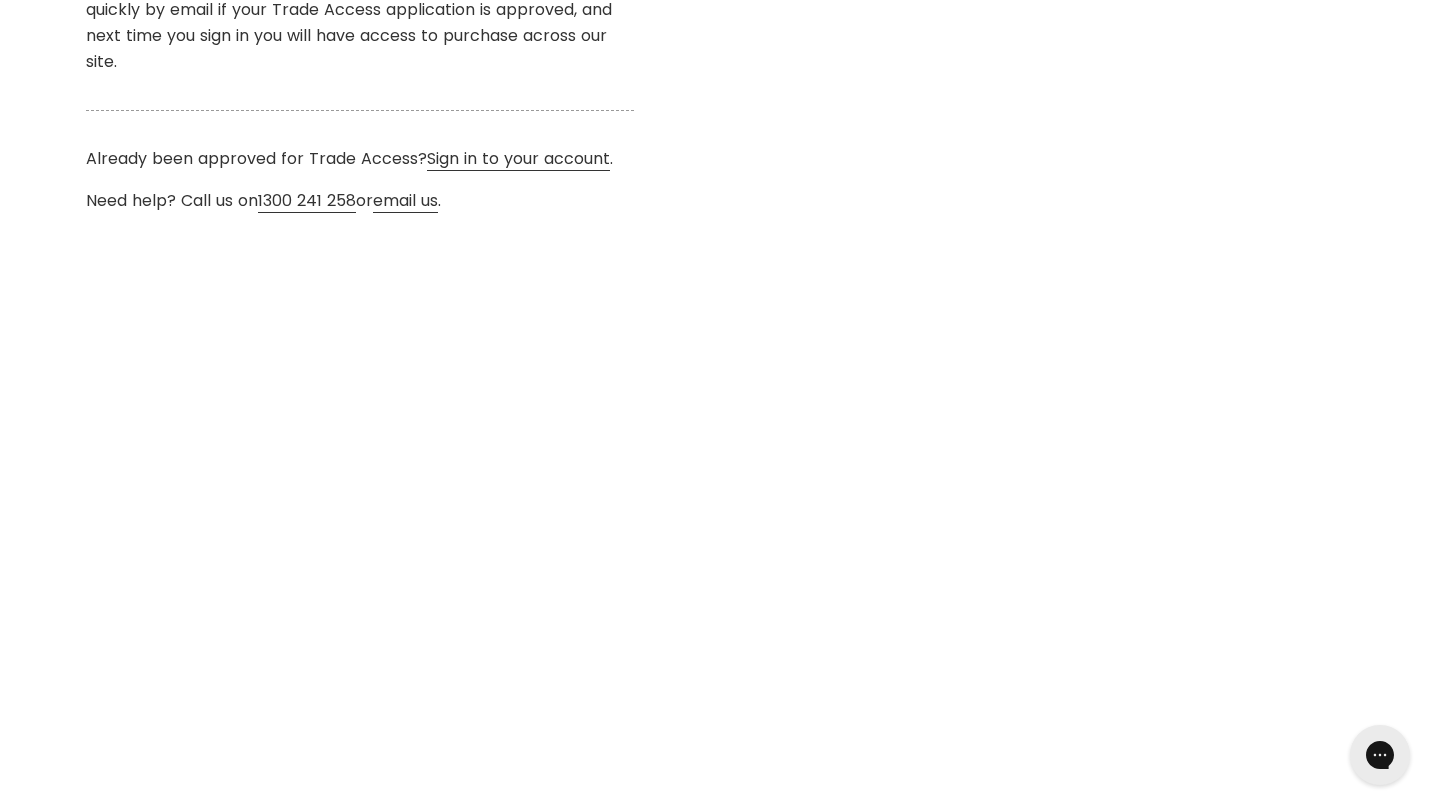 scroll, scrollTop: 996, scrollLeft: 0, axis: vertical 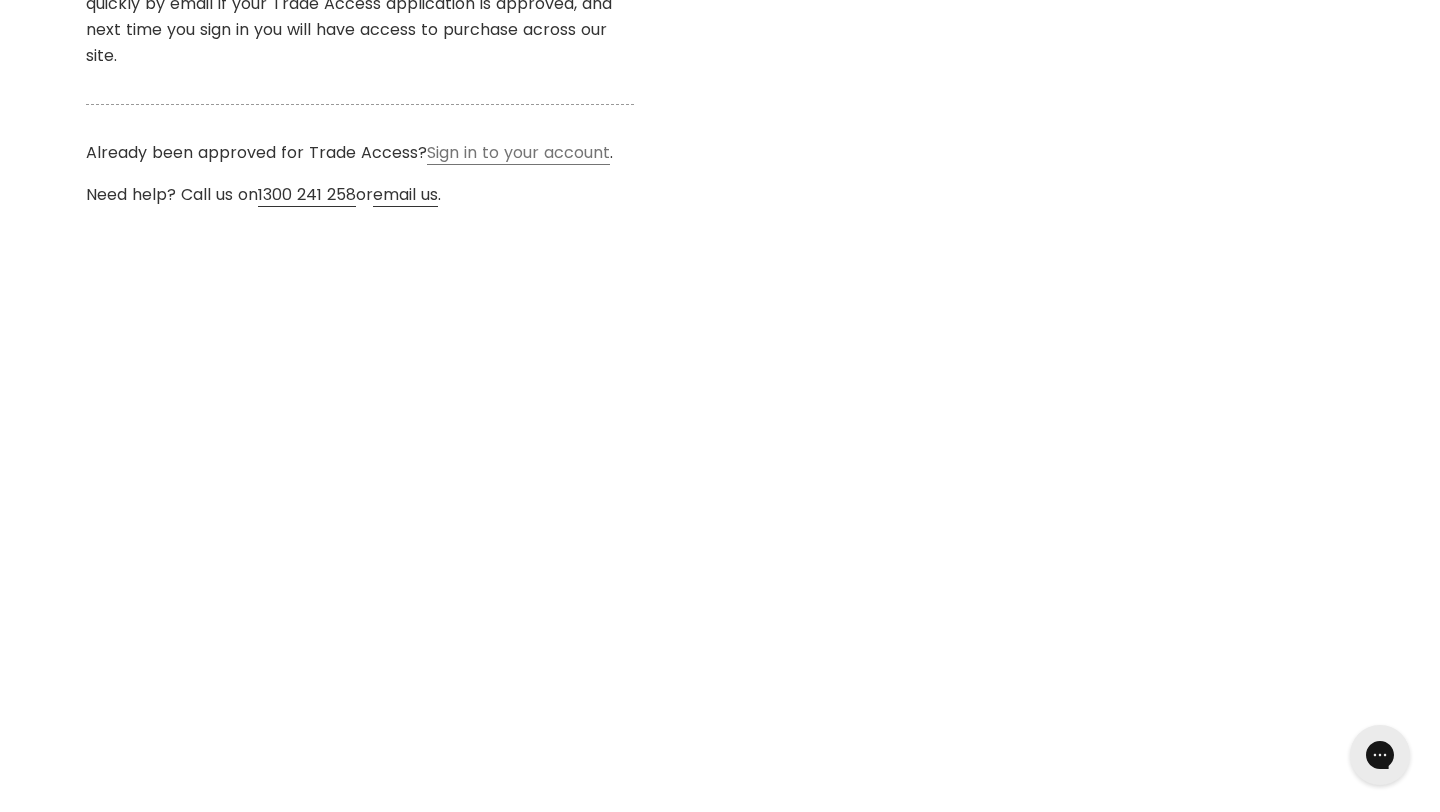 click on "Sign in to your account" at bounding box center [518, 153] 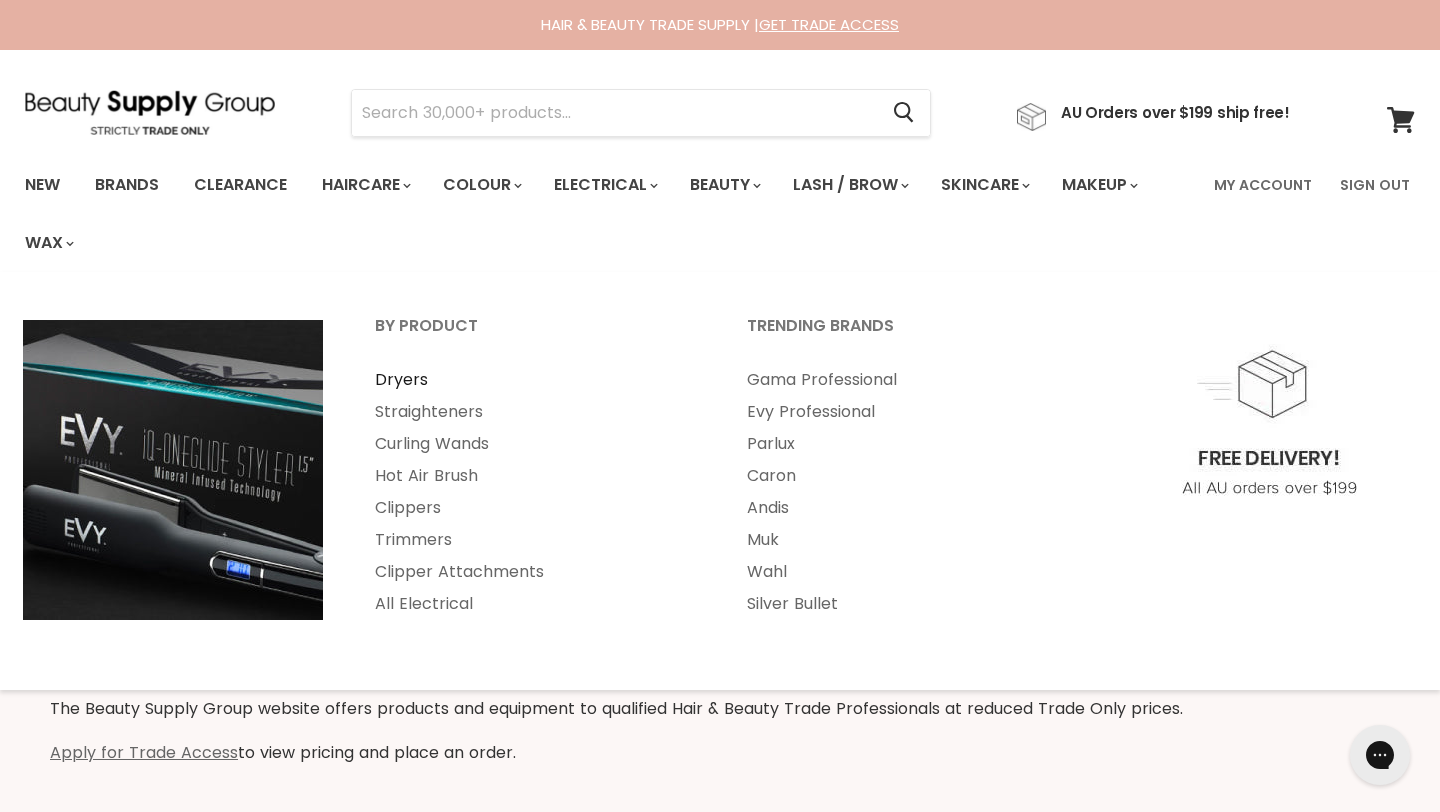 scroll, scrollTop: 0, scrollLeft: 0, axis: both 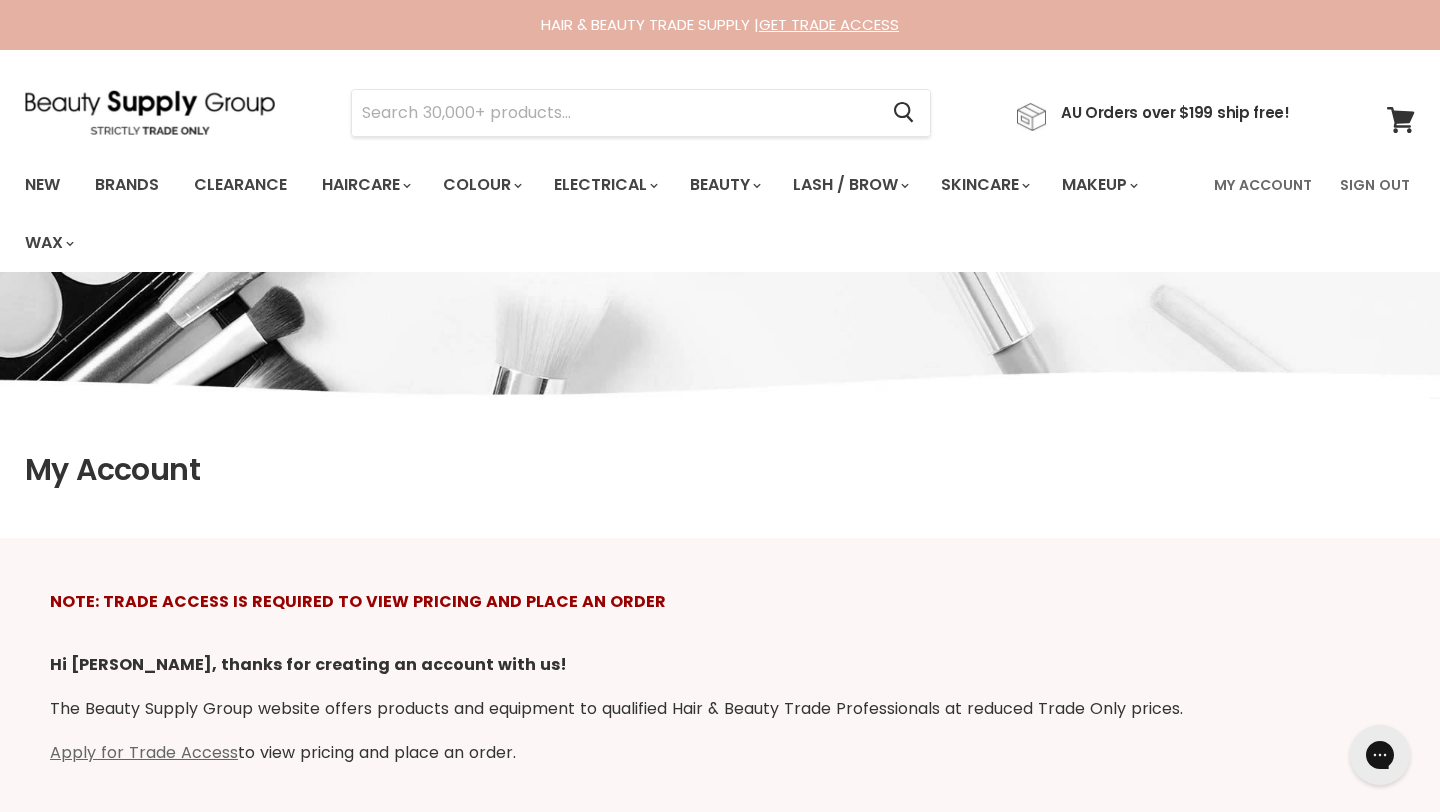 click on "Apply for Trade Access  to view pricing and place an order." at bounding box center (720, 753) 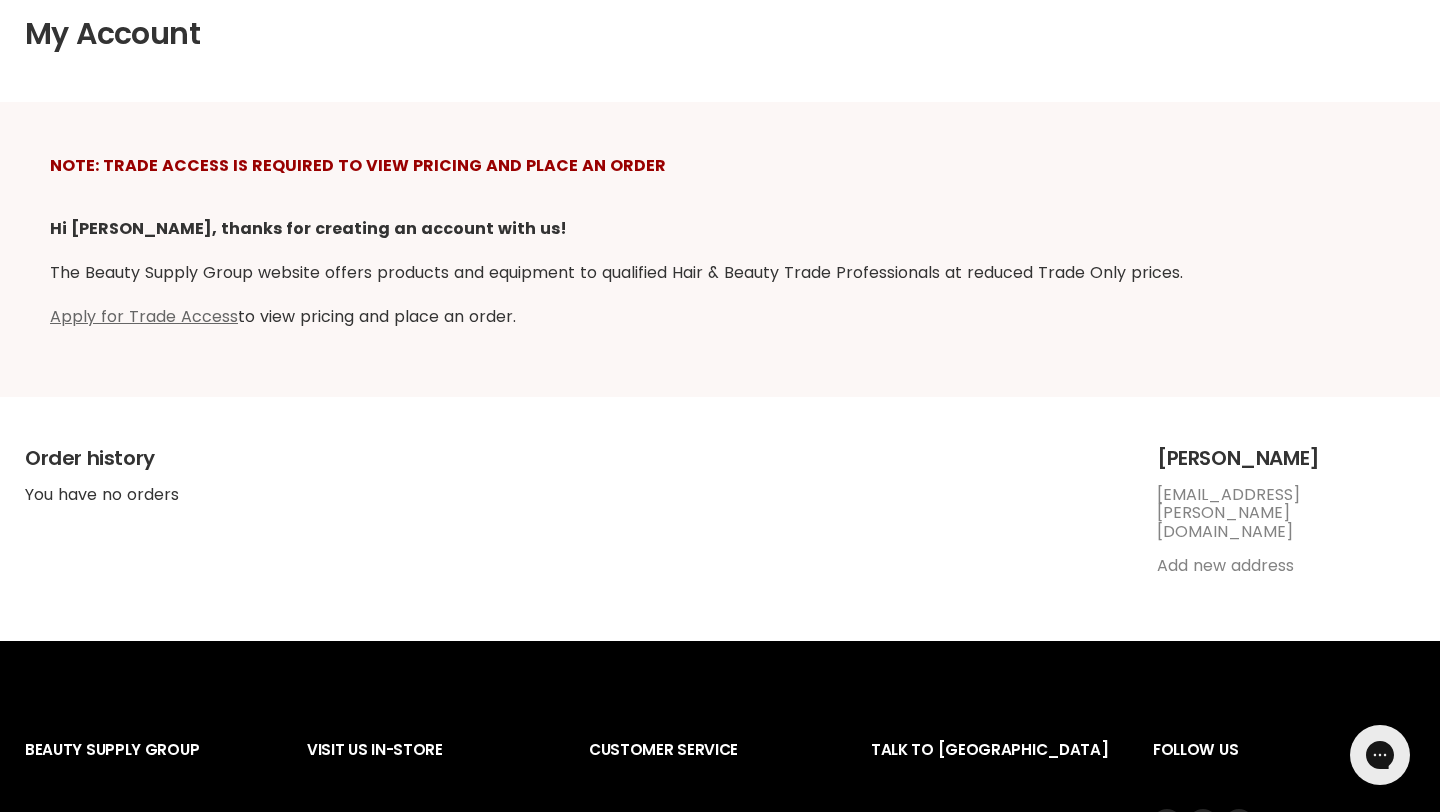 scroll, scrollTop: 442, scrollLeft: 0, axis: vertical 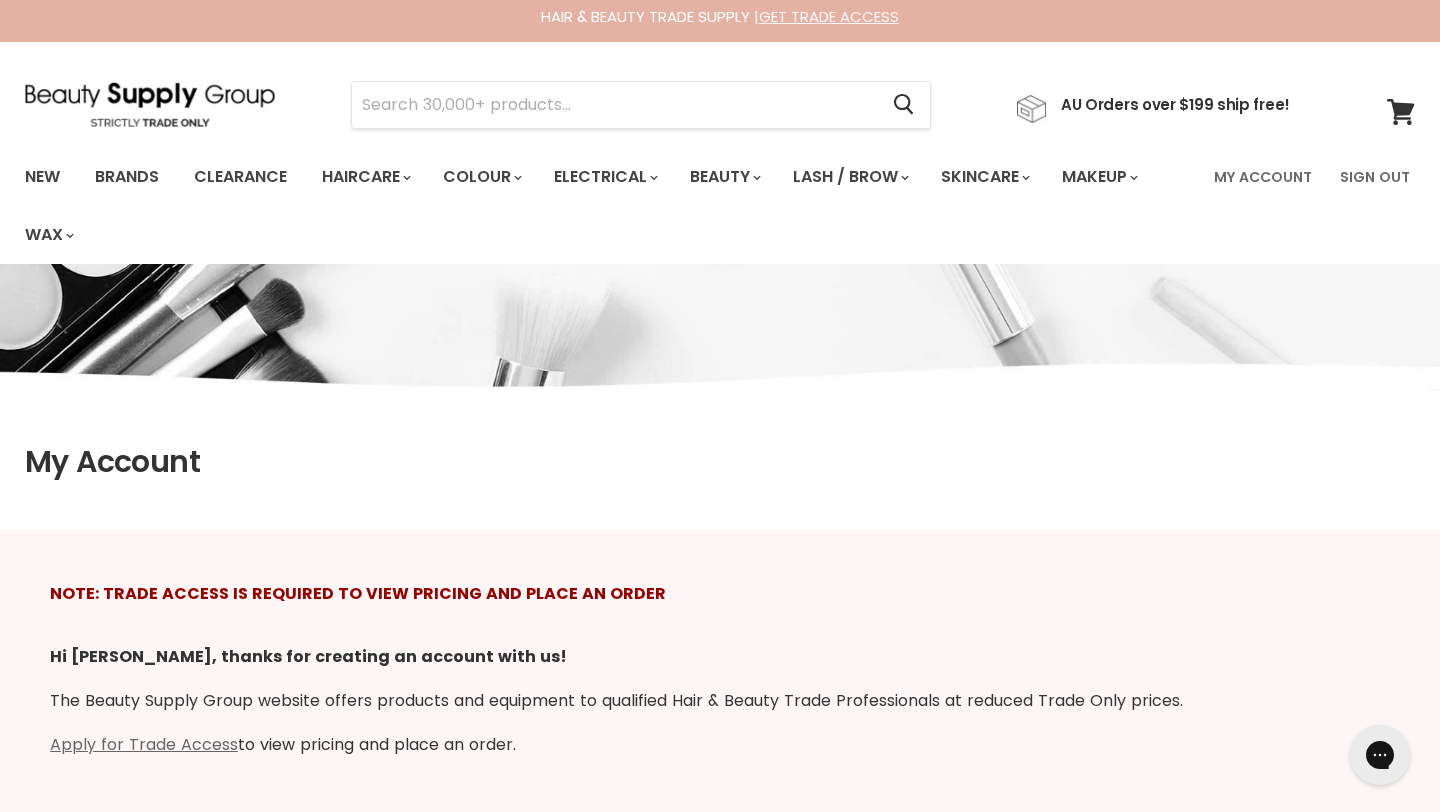 click on "GET TRADE ACCESS" at bounding box center [829, 16] 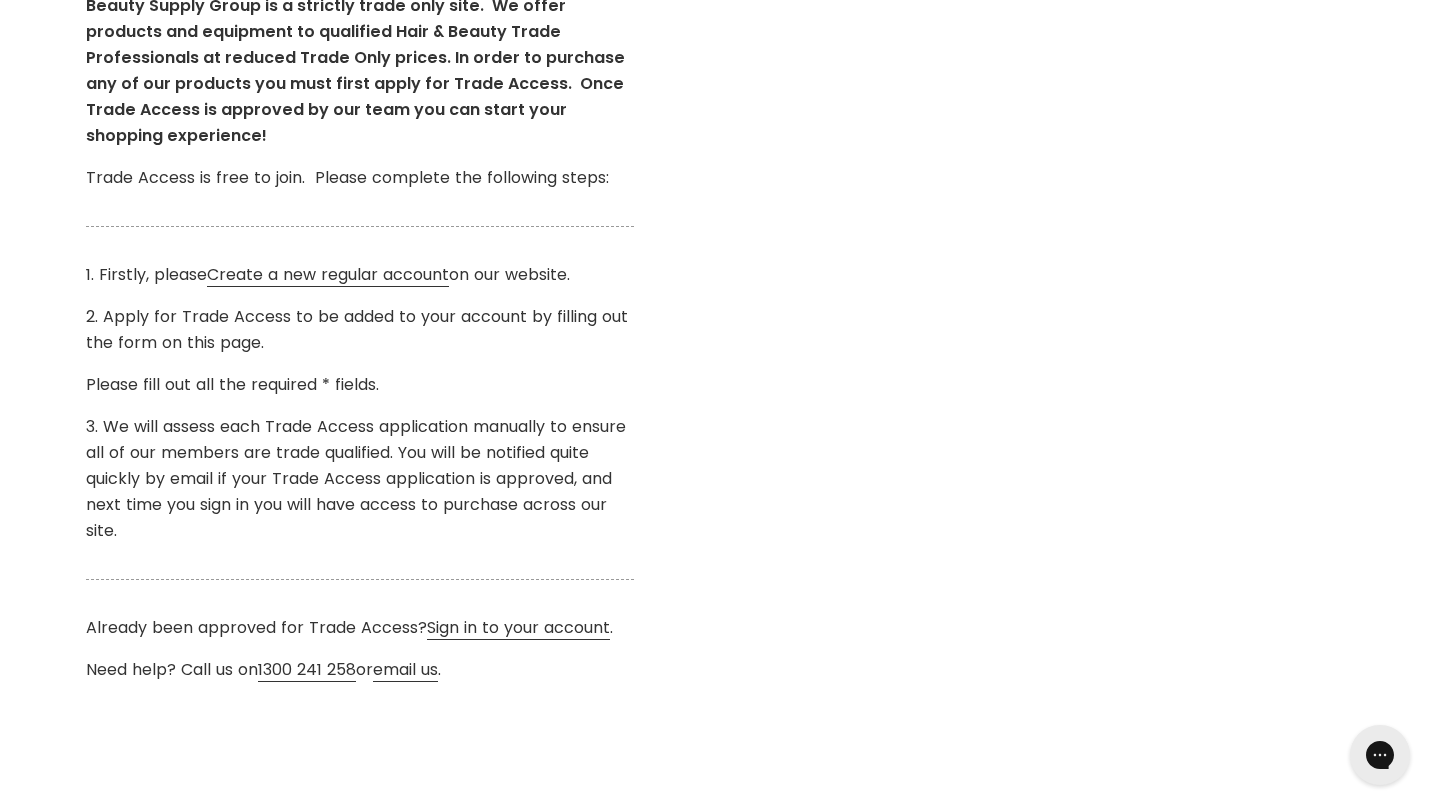 scroll, scrollTop: 613, scrollLeft: 0, axis: vertical 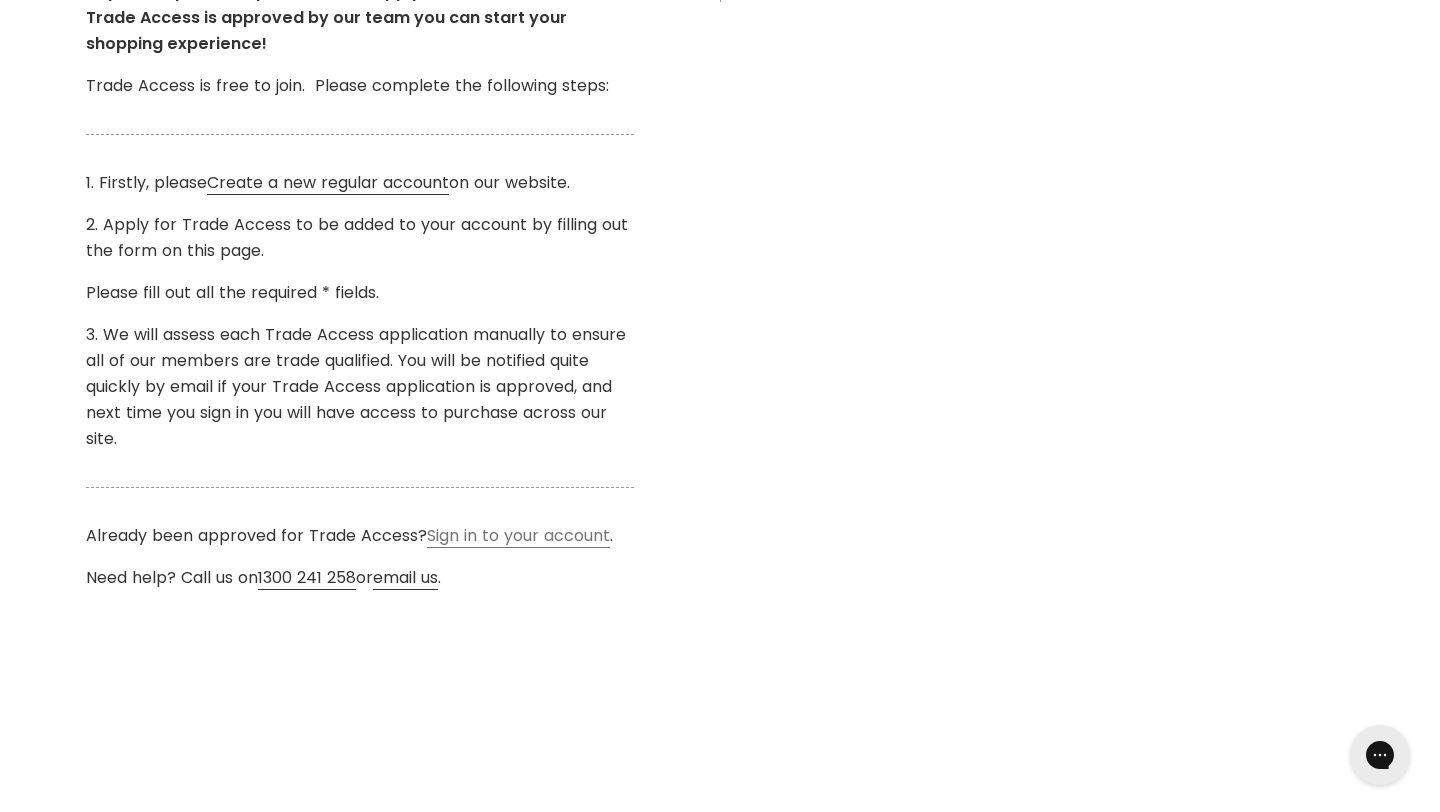 click on "Sign in to your account" at bounding box center (518, 536) 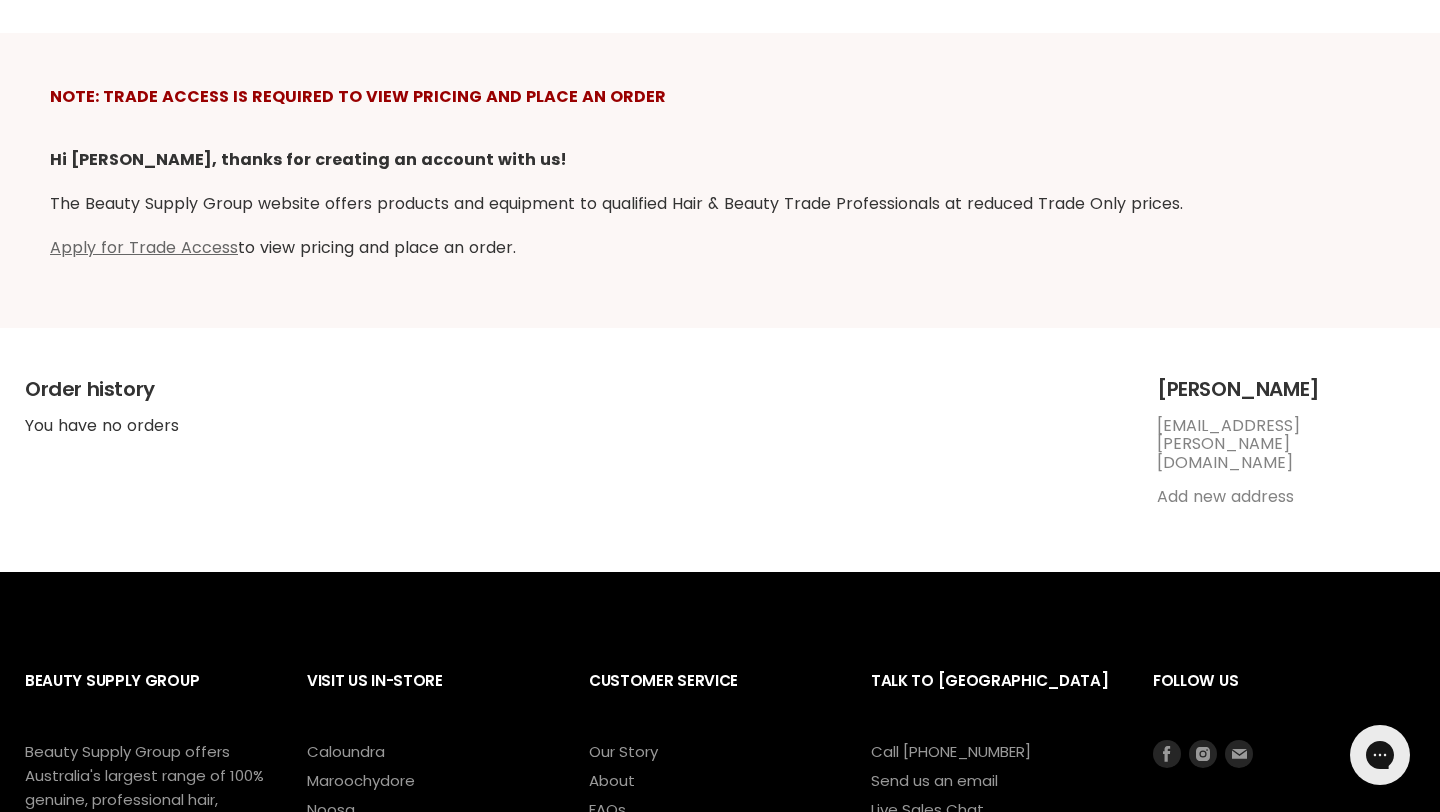 scroll, scrollTop: 509, scrollLeft: 0, axis: vertical 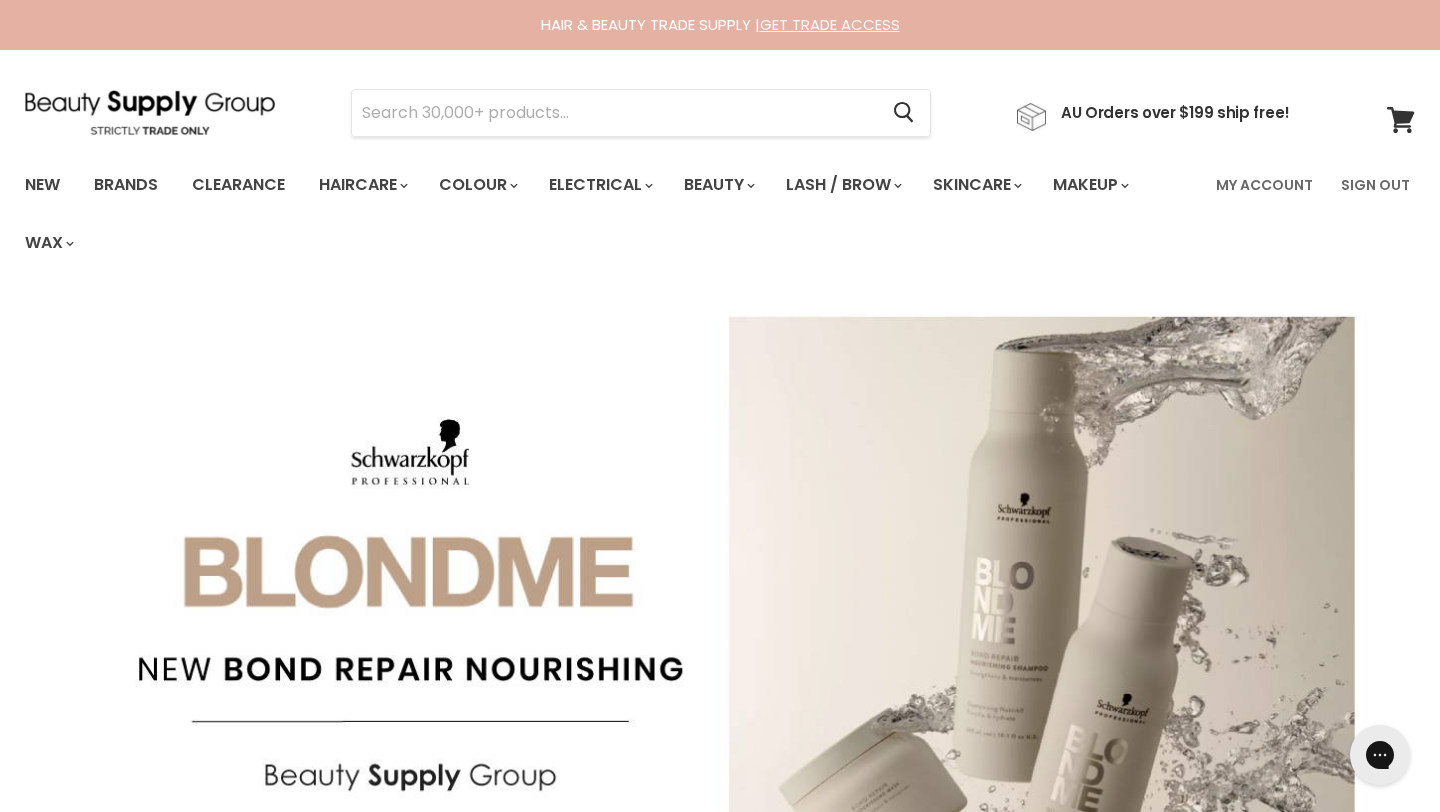 click on "GET TRADE ACCESS" at bounding box center [830, 24] 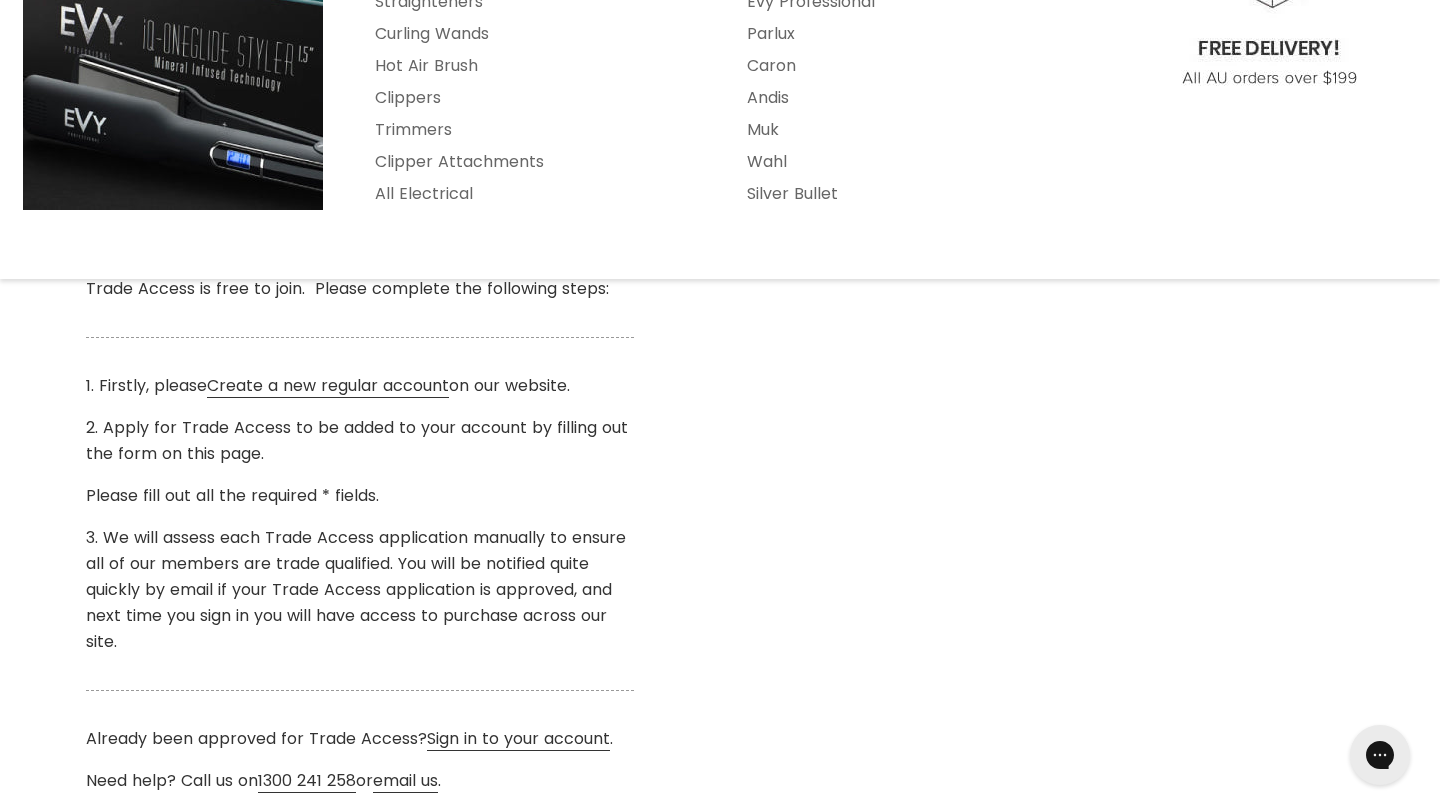scroll, scrollTop: 488, scrollLeft: 0, axis: vertical 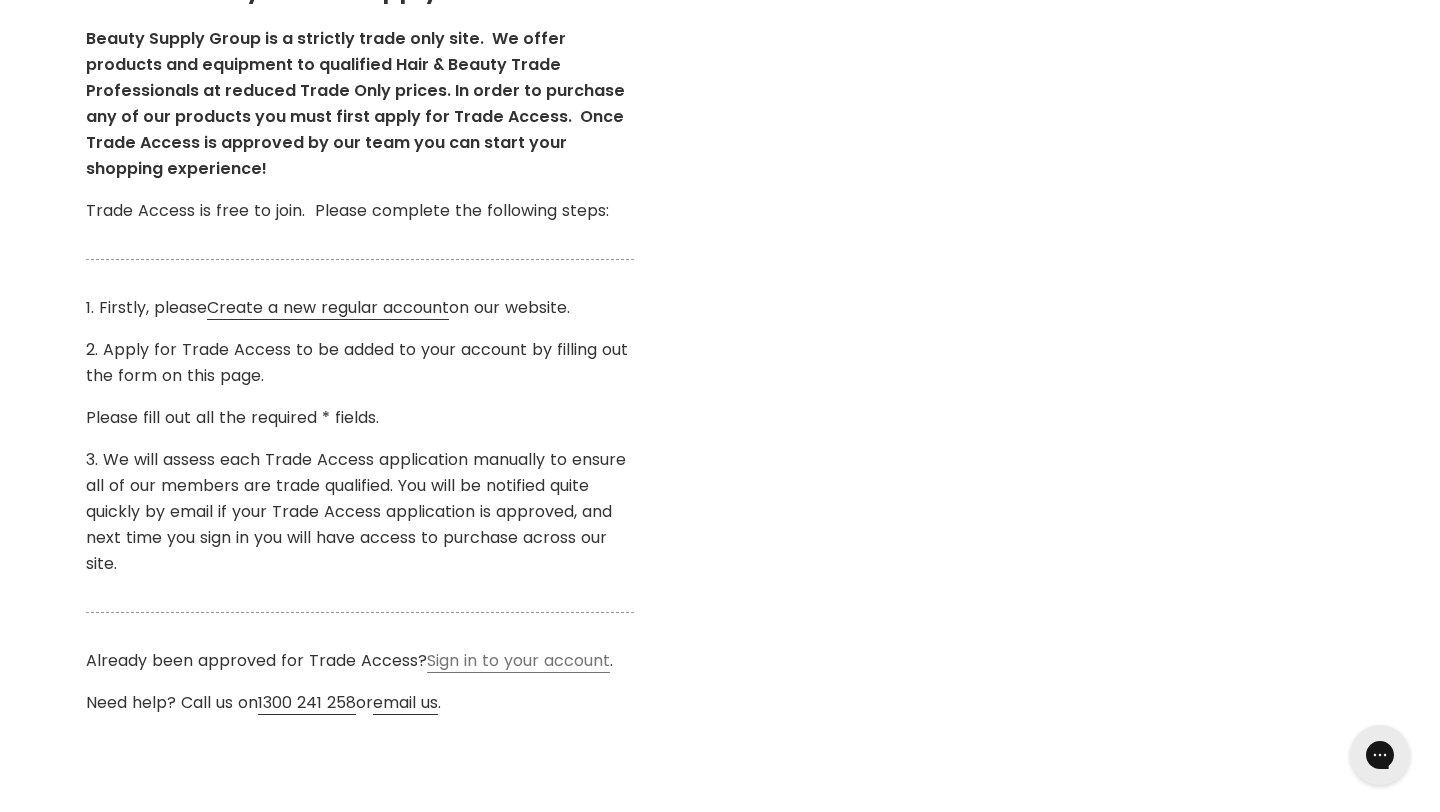 click on "Sign in to your account" at bounding box center (518, 661) 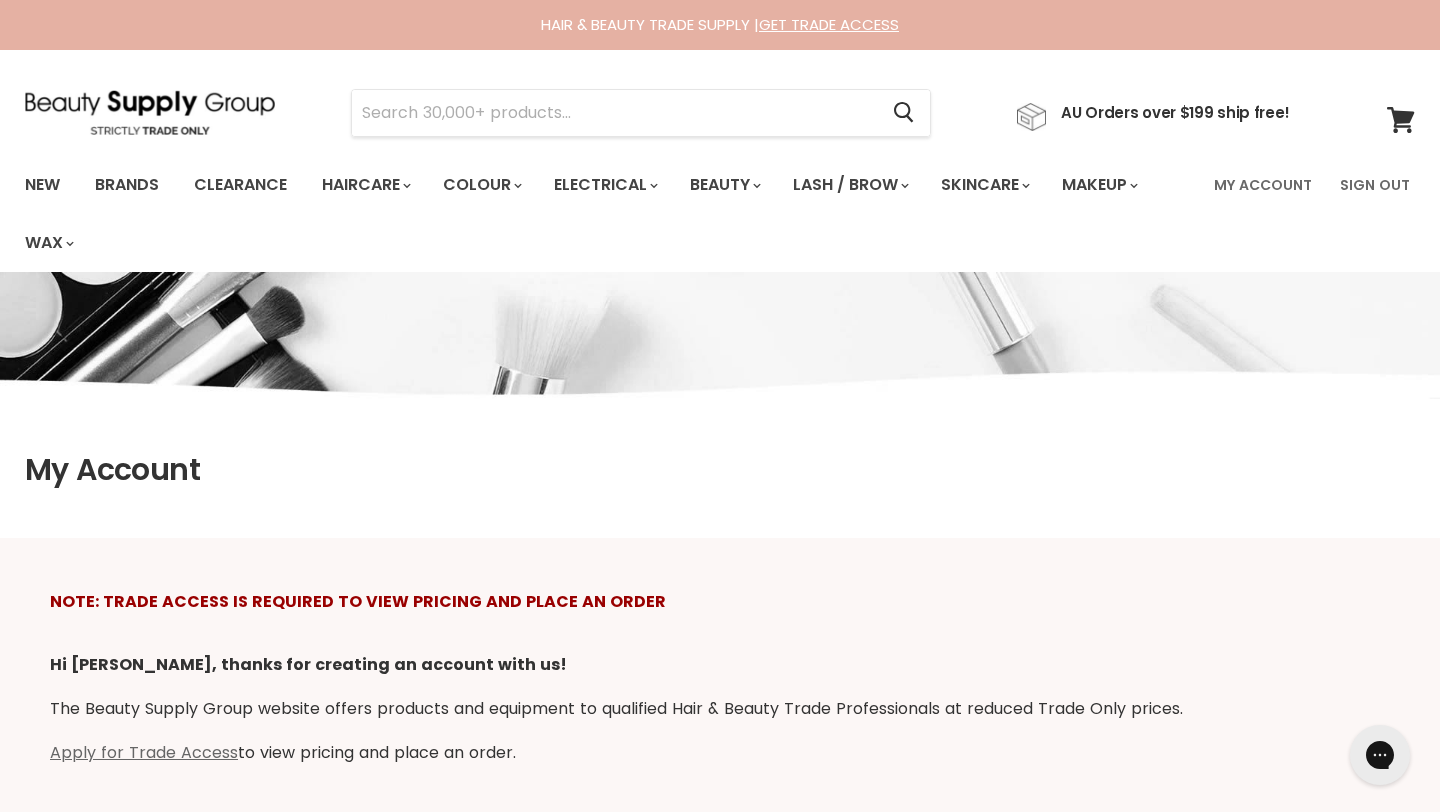scroll, scrollTop: 40, scrollLeft: 0, axis: vertical 